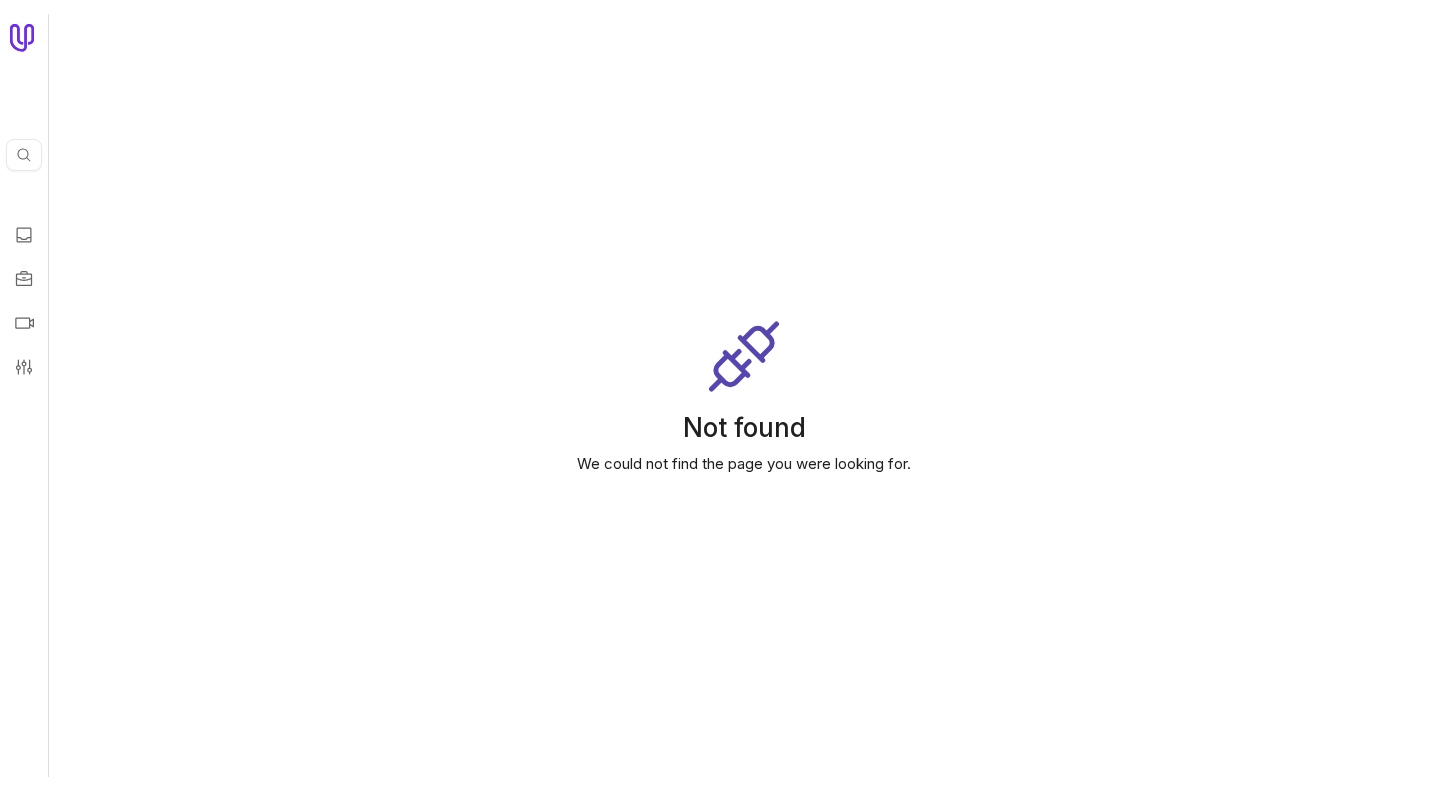 scroll, scrollTop: 0, scrollLeft: 0, axis: both 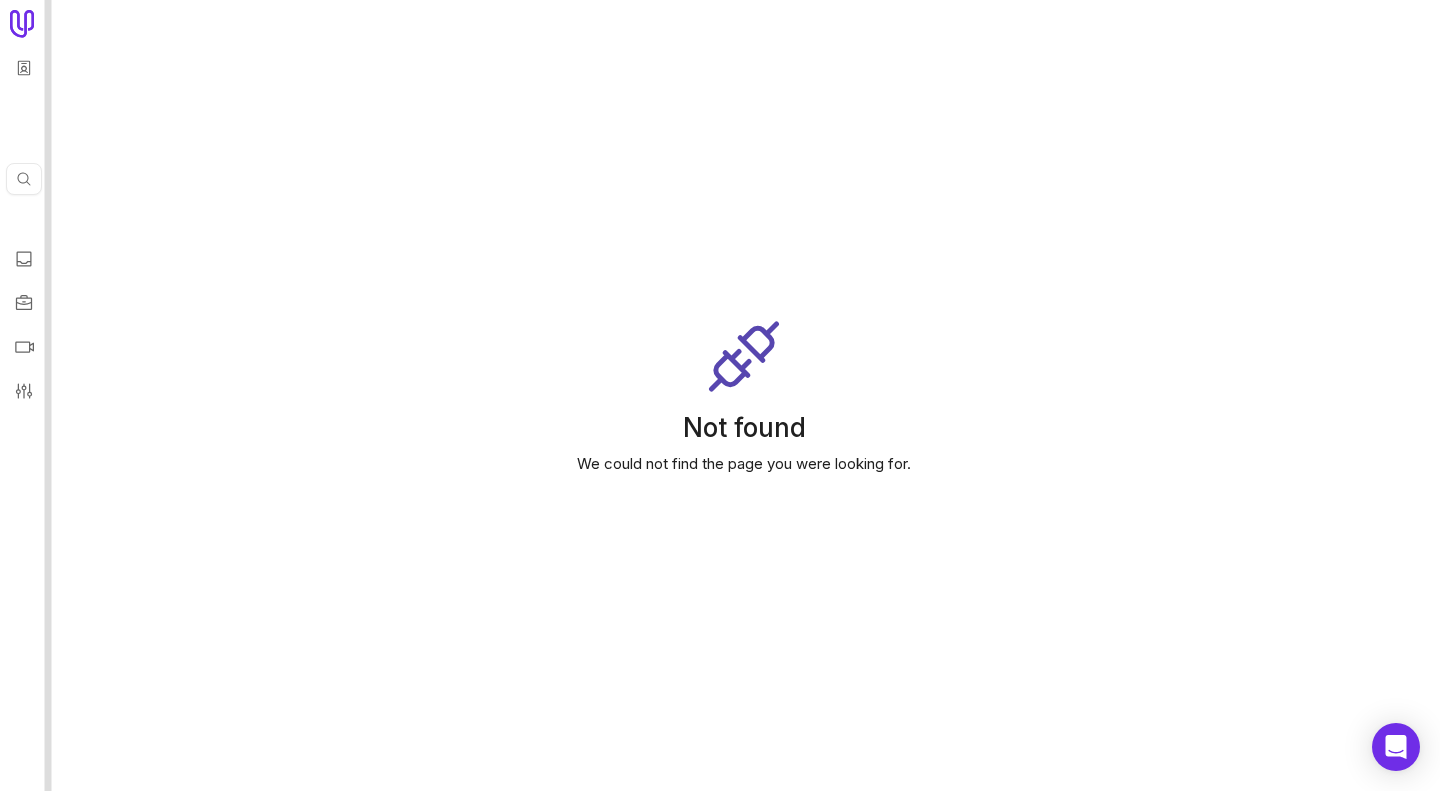 click at bounding box center (48, 395) 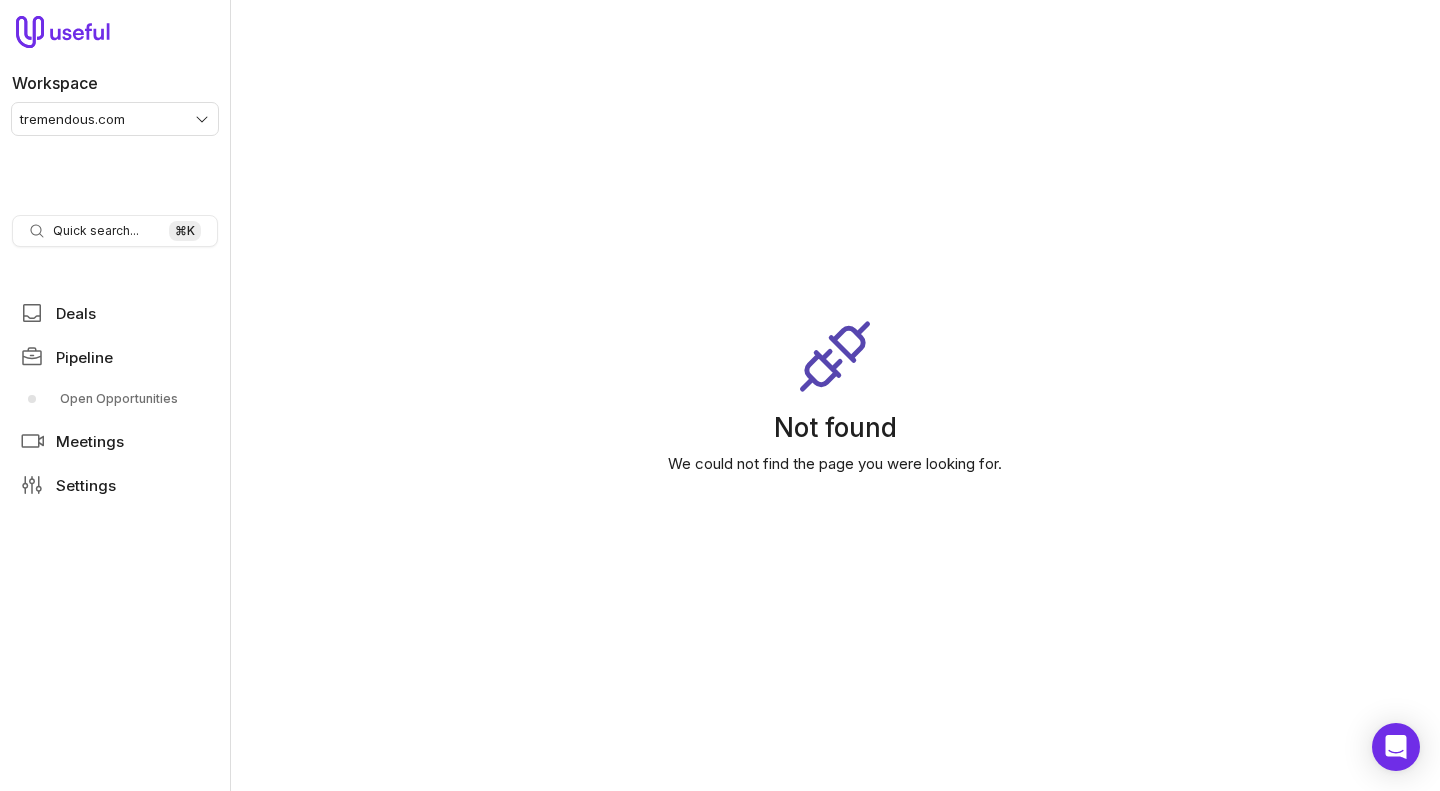 click on "Workspace tremendous.com Quick search... ⌘ K Deals Pipeline Open Opportunities Meetings Settings Not found We could not find the page you were looking for." at bounding box center [720, 395] 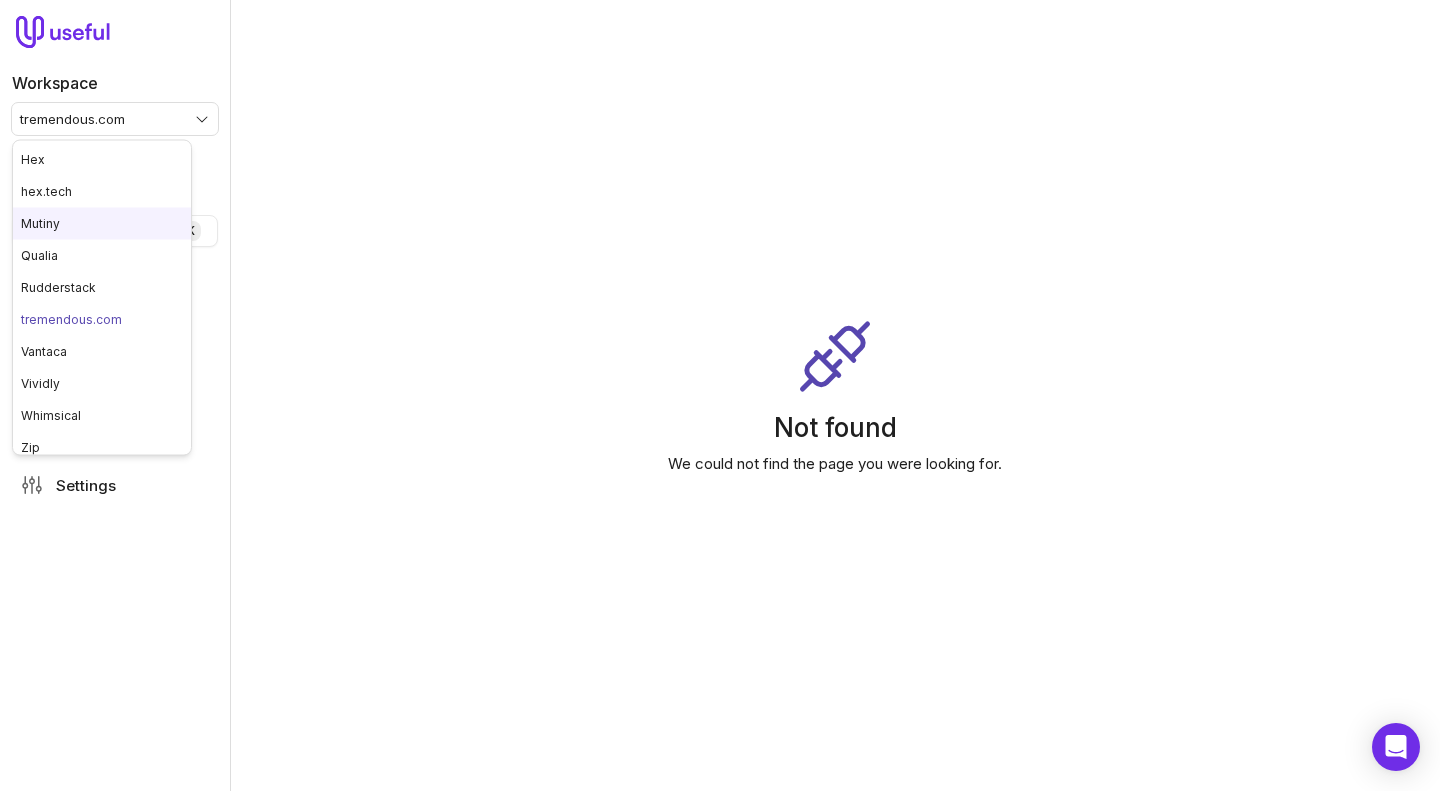 scroll, scrollTop: 102, scrollLeft: 0, axis: vertical 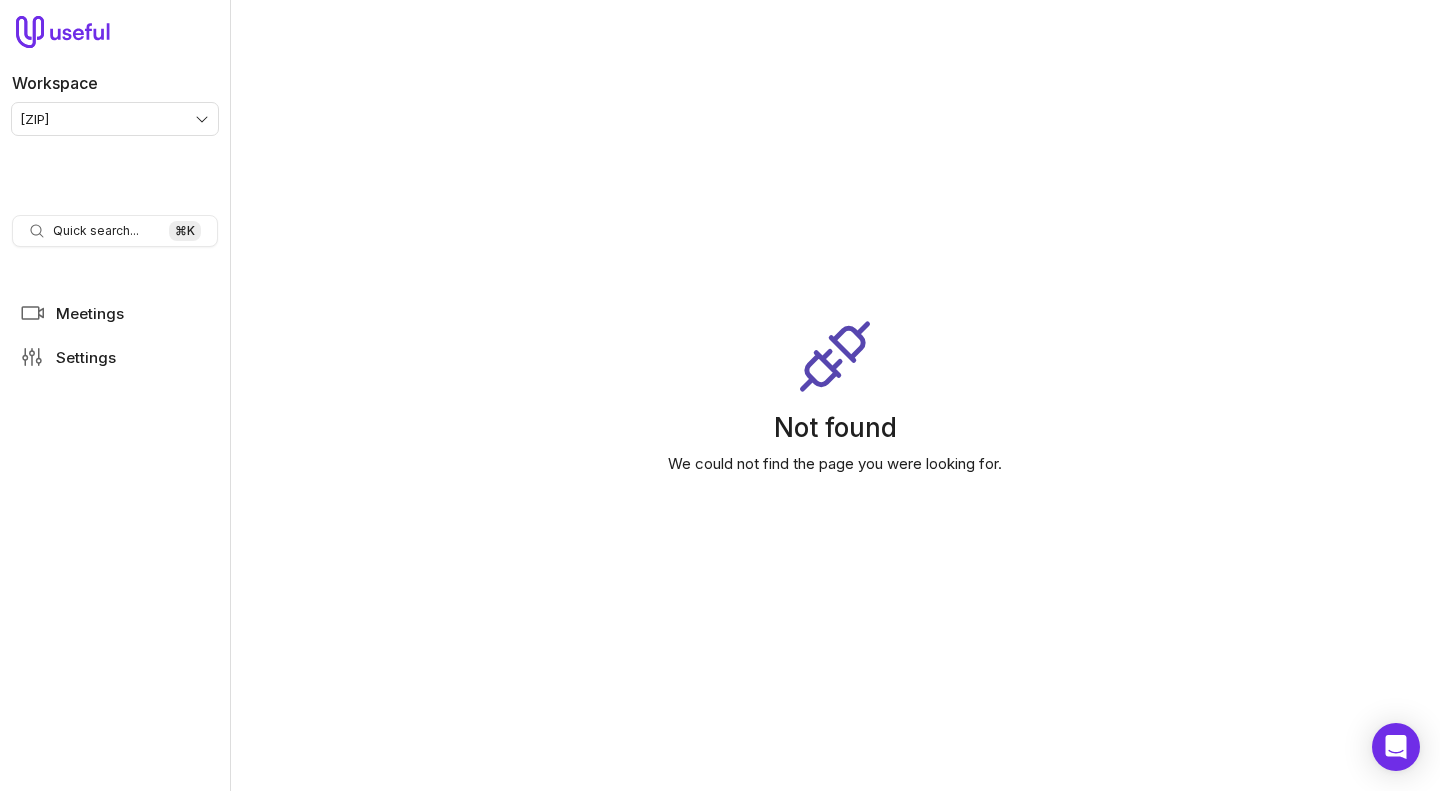 click on "Not found We could not find the page you were looking for." at bounding box center [835, 395] 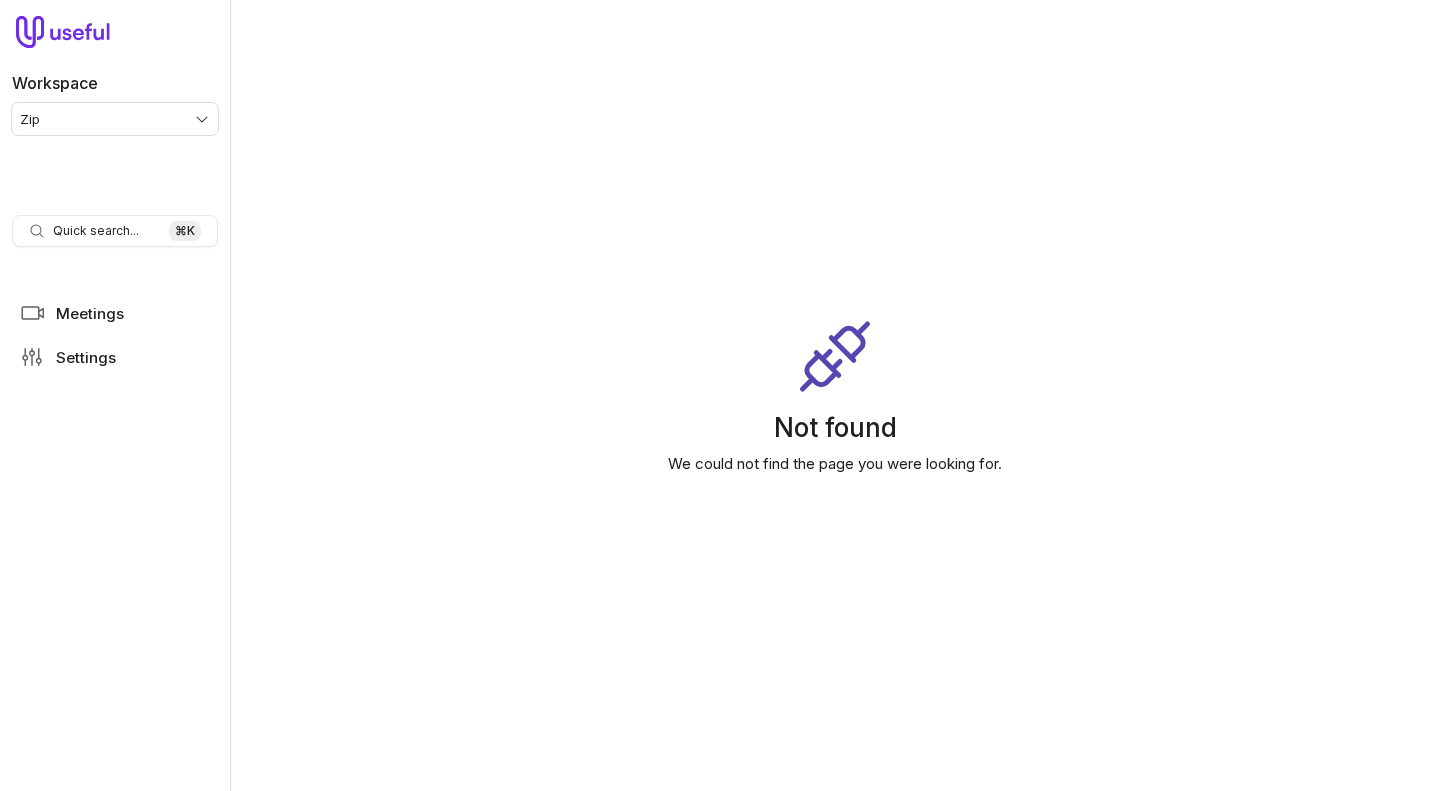 scroll, scrollTop: 0, scrollLeft: 0, axis: both 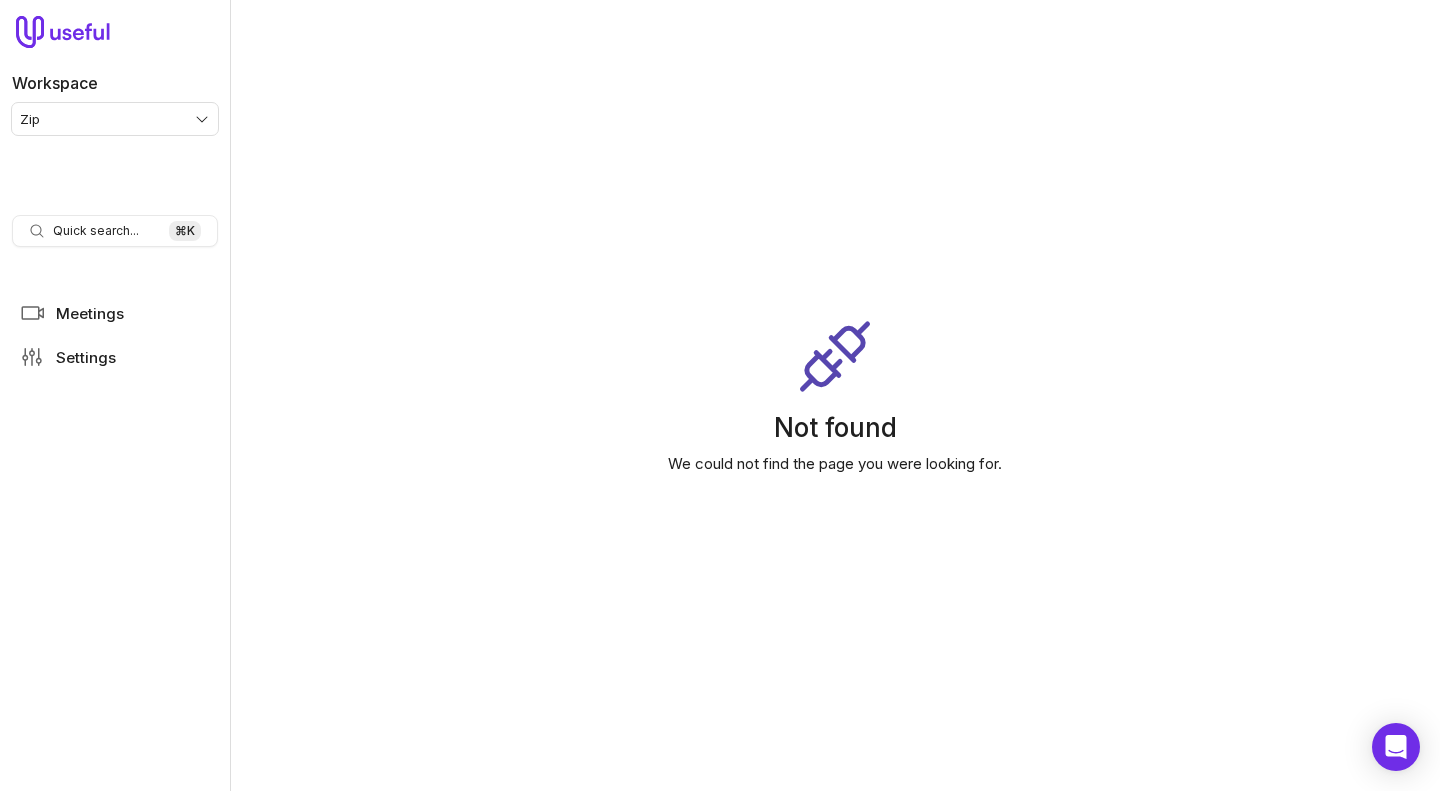 click on "Workspace [ZIP] Quick search... ⌘ K Meetings Settings Not found We could not find the page you were looking for." at bounding box center (720, 395) 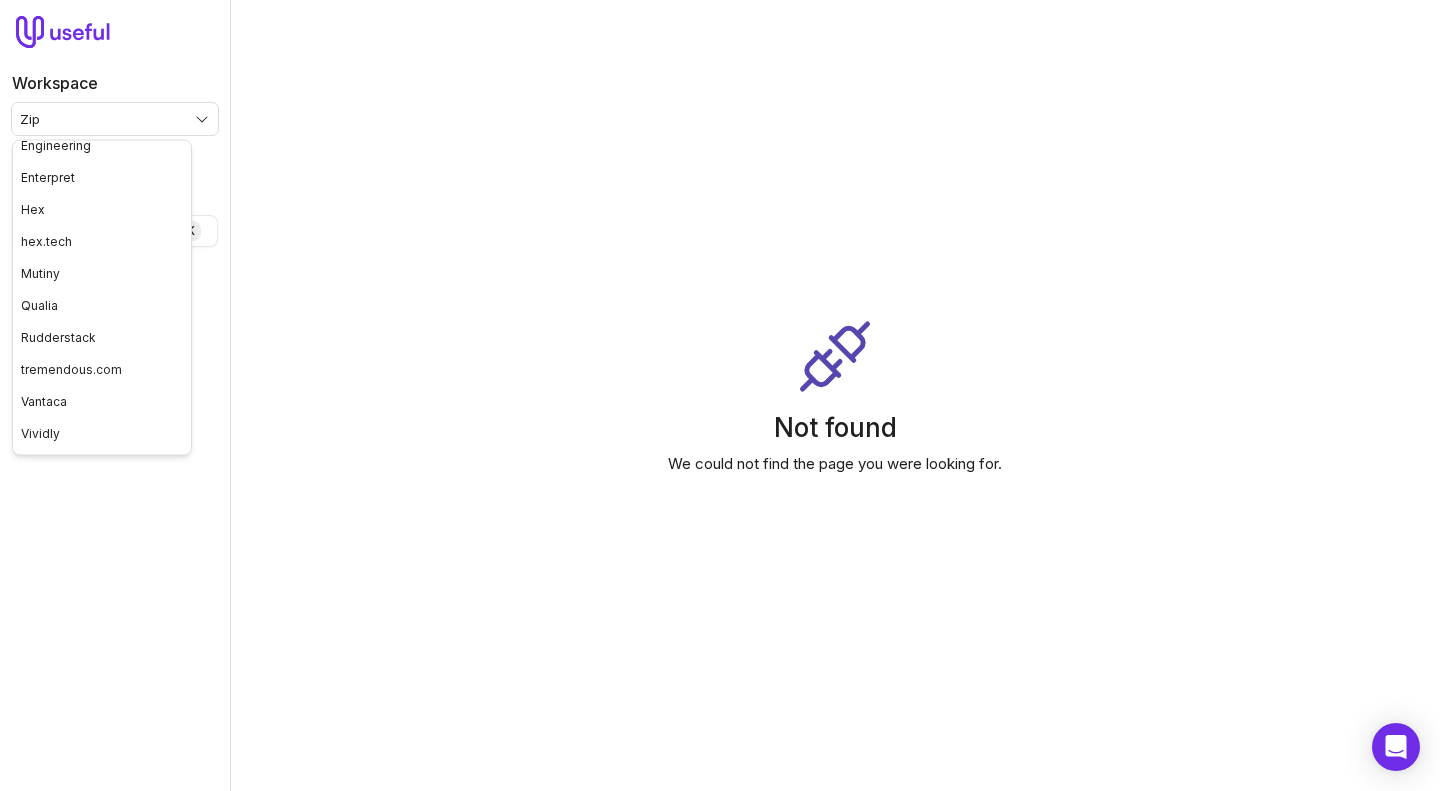 scroll, scrollTop: 41, scrollLeft: 0, axis: vertical 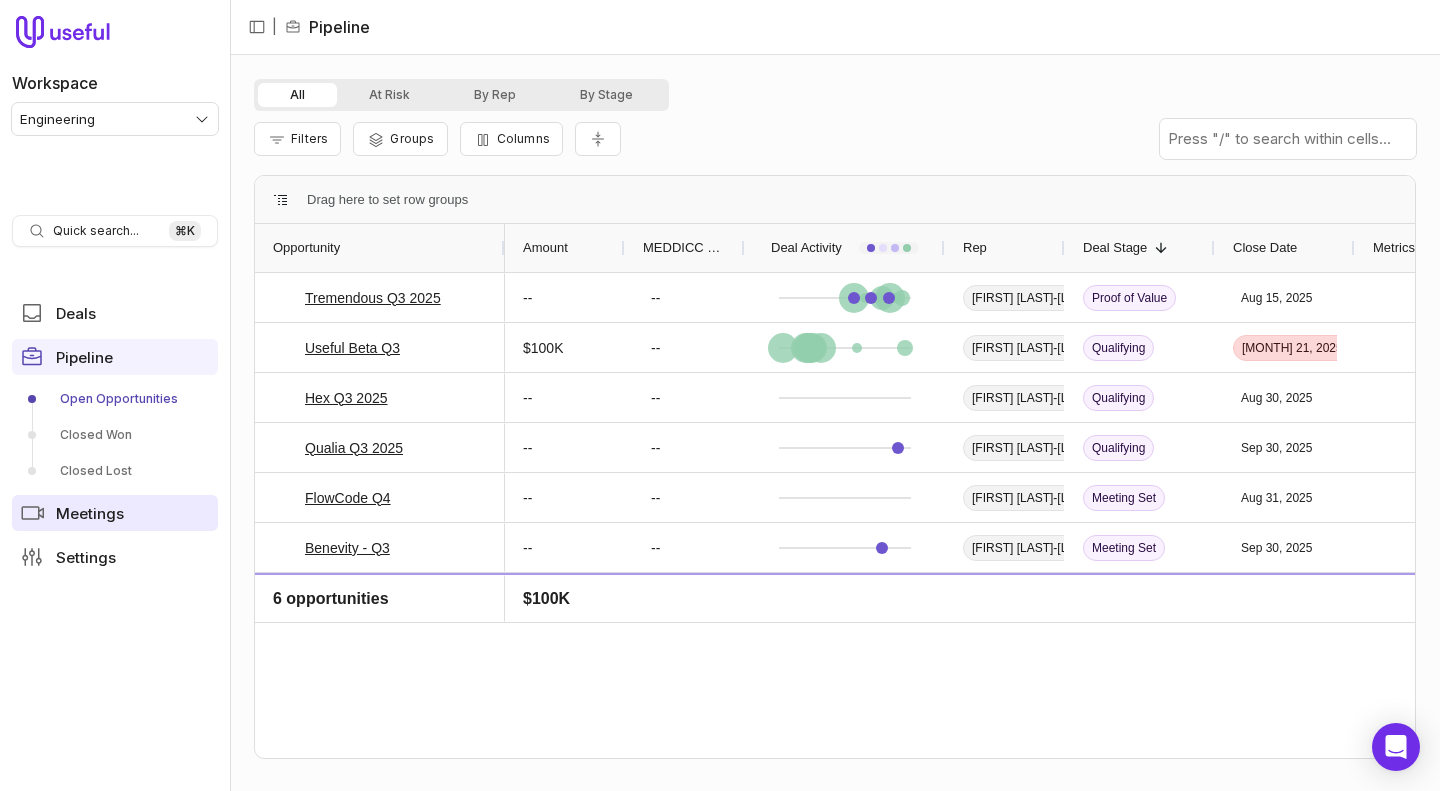 click on "Meetings" at bounding box center (90, 513) 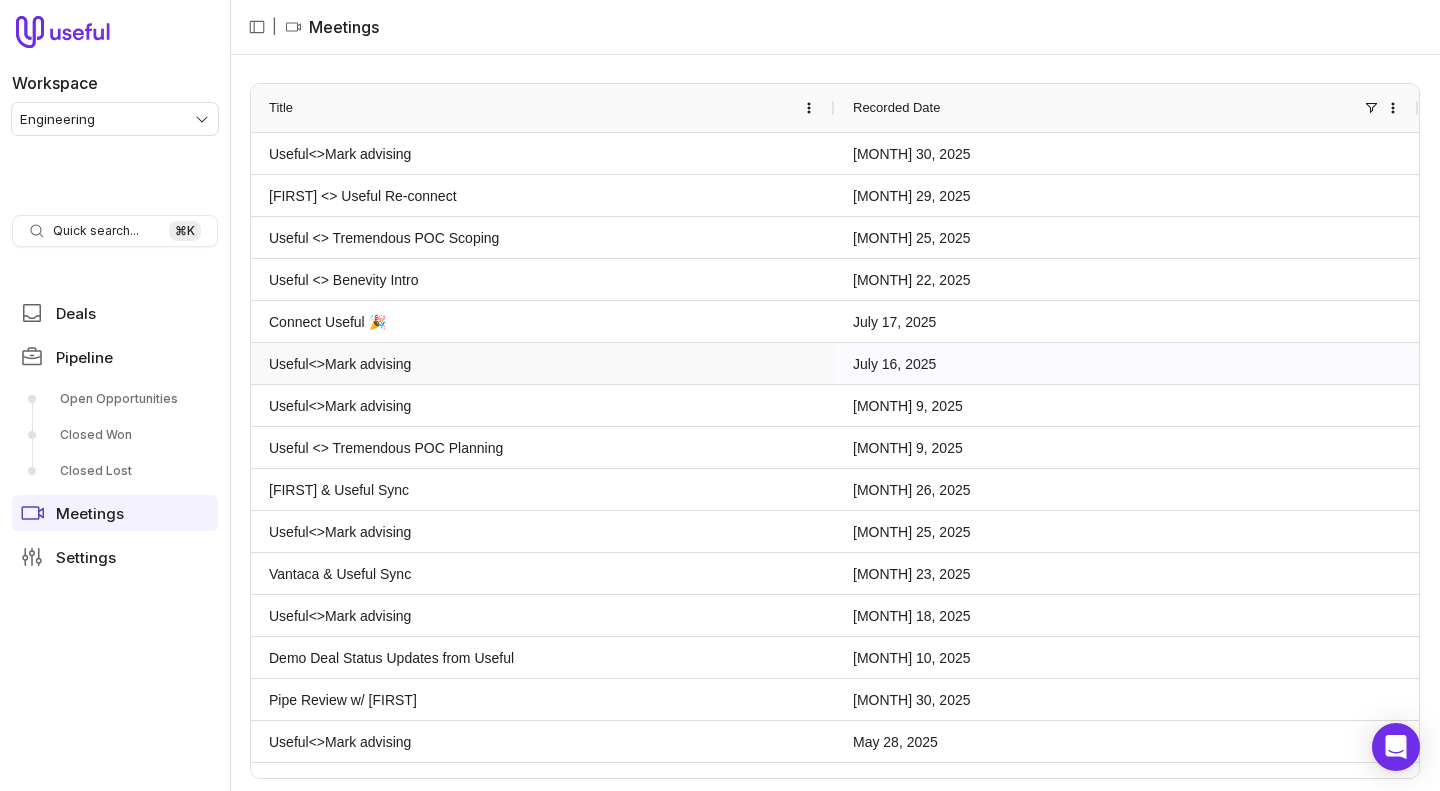 click on "Useful<>Mark advising" at bounding box center [543, 363] 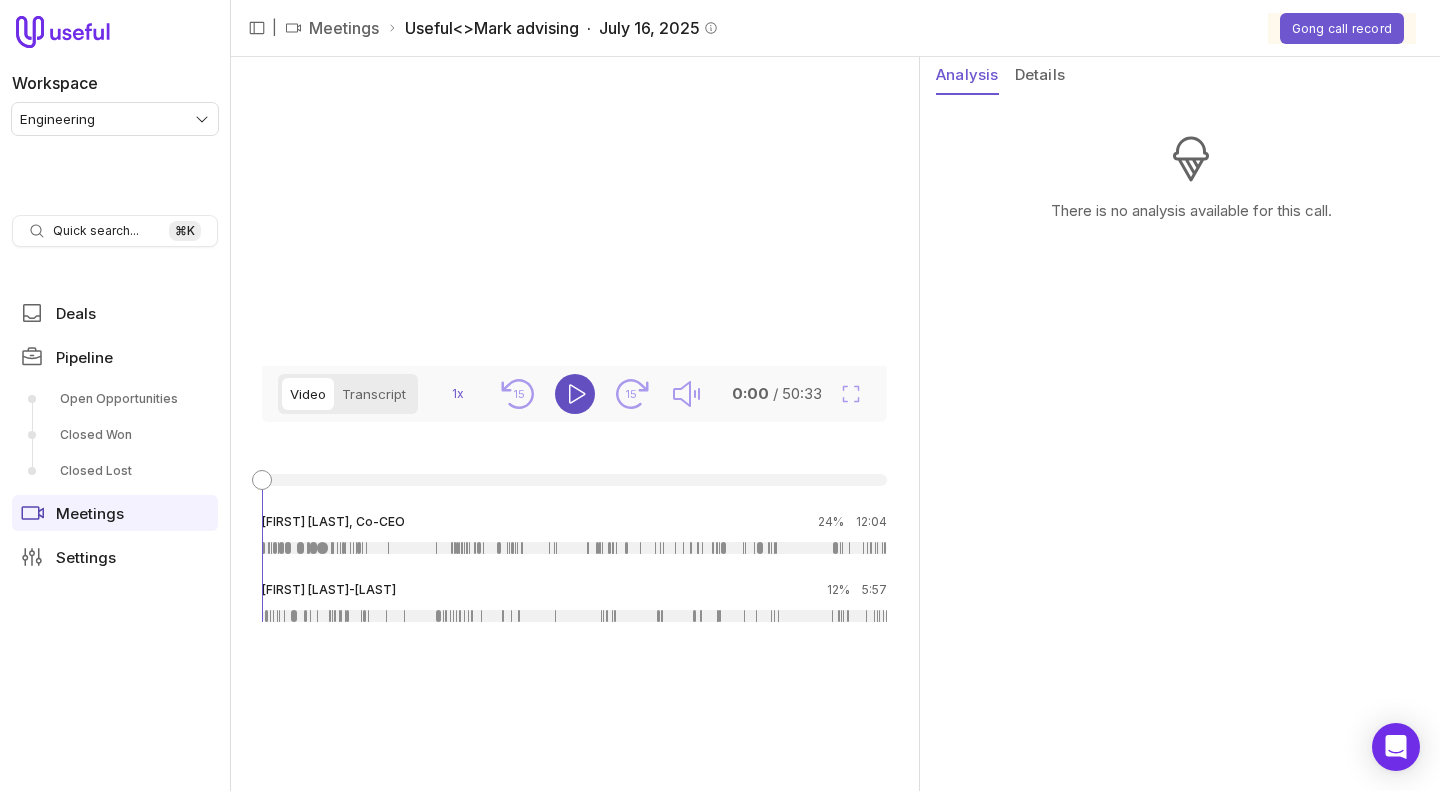 click 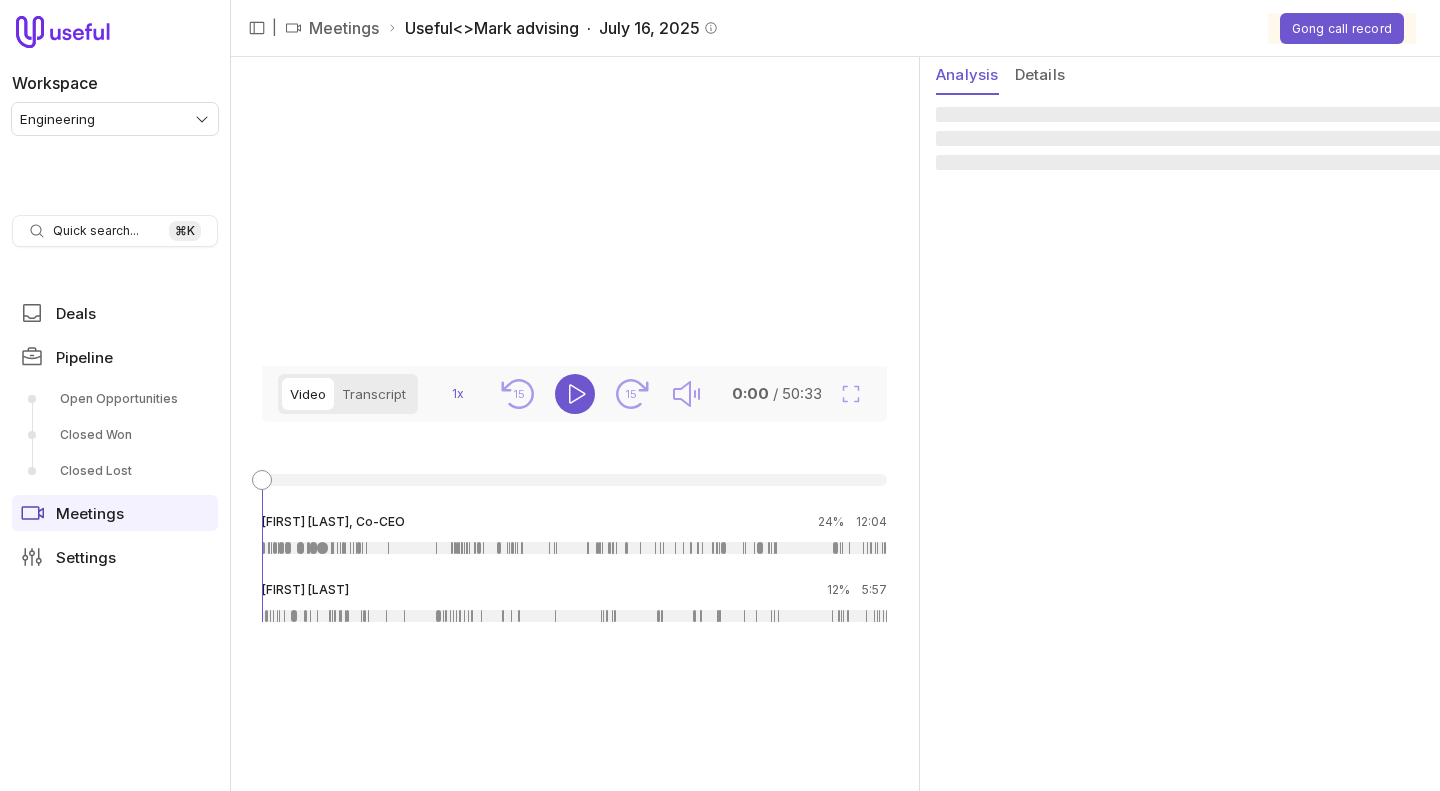 scroll, scrollTop: 0, scrollLeft: 0, axis: both 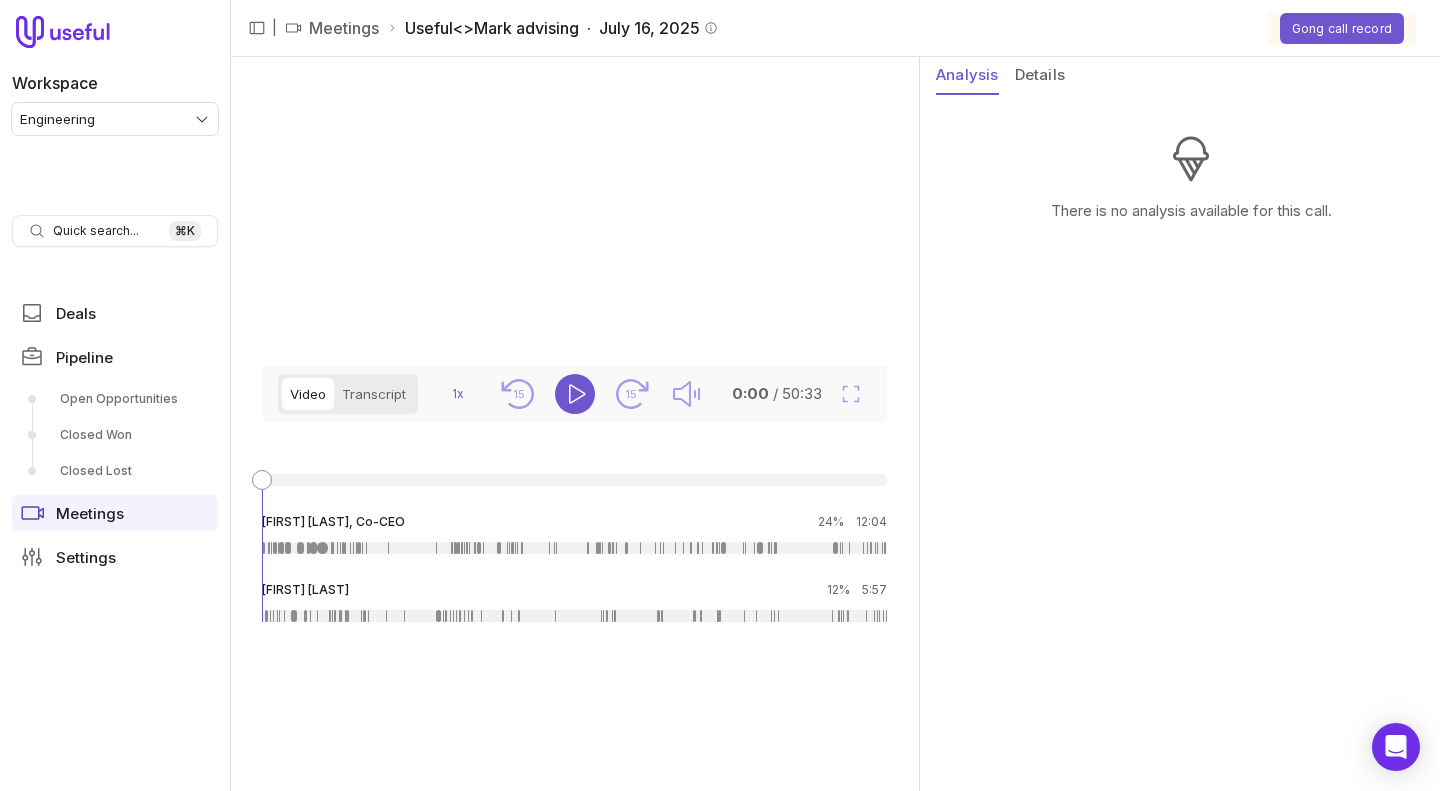 click at bounding box center (570, 211) 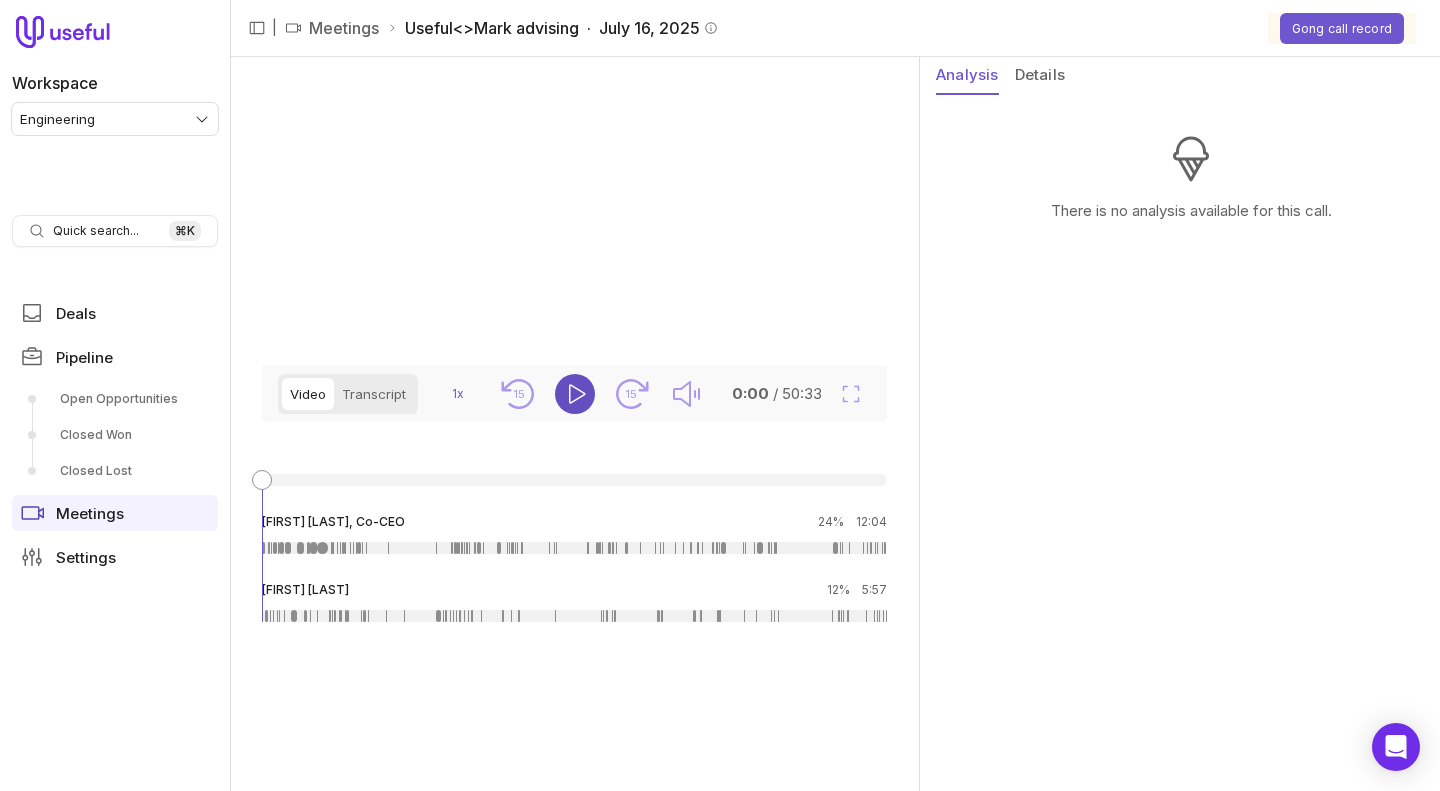 click at bounding box center (575, 394) 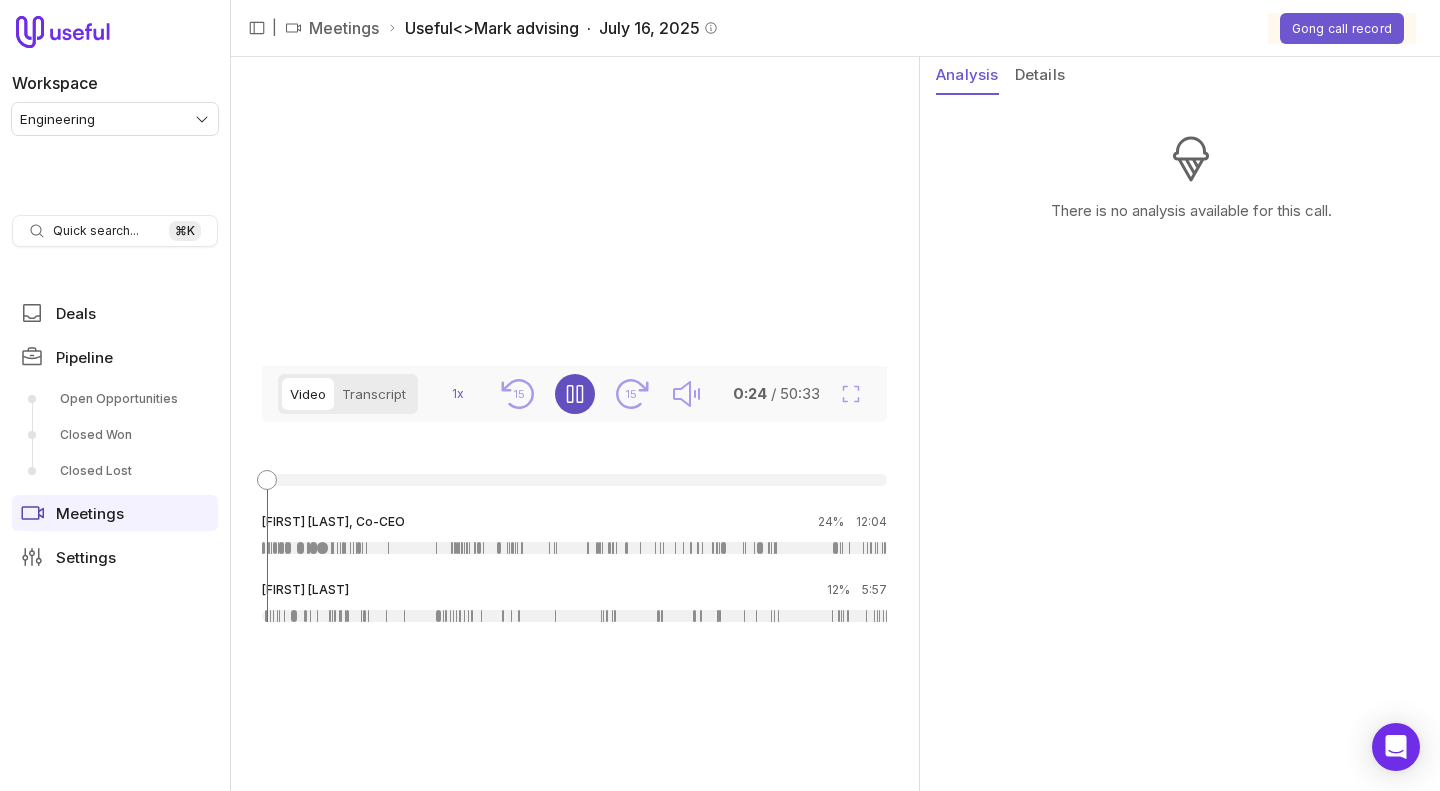 click 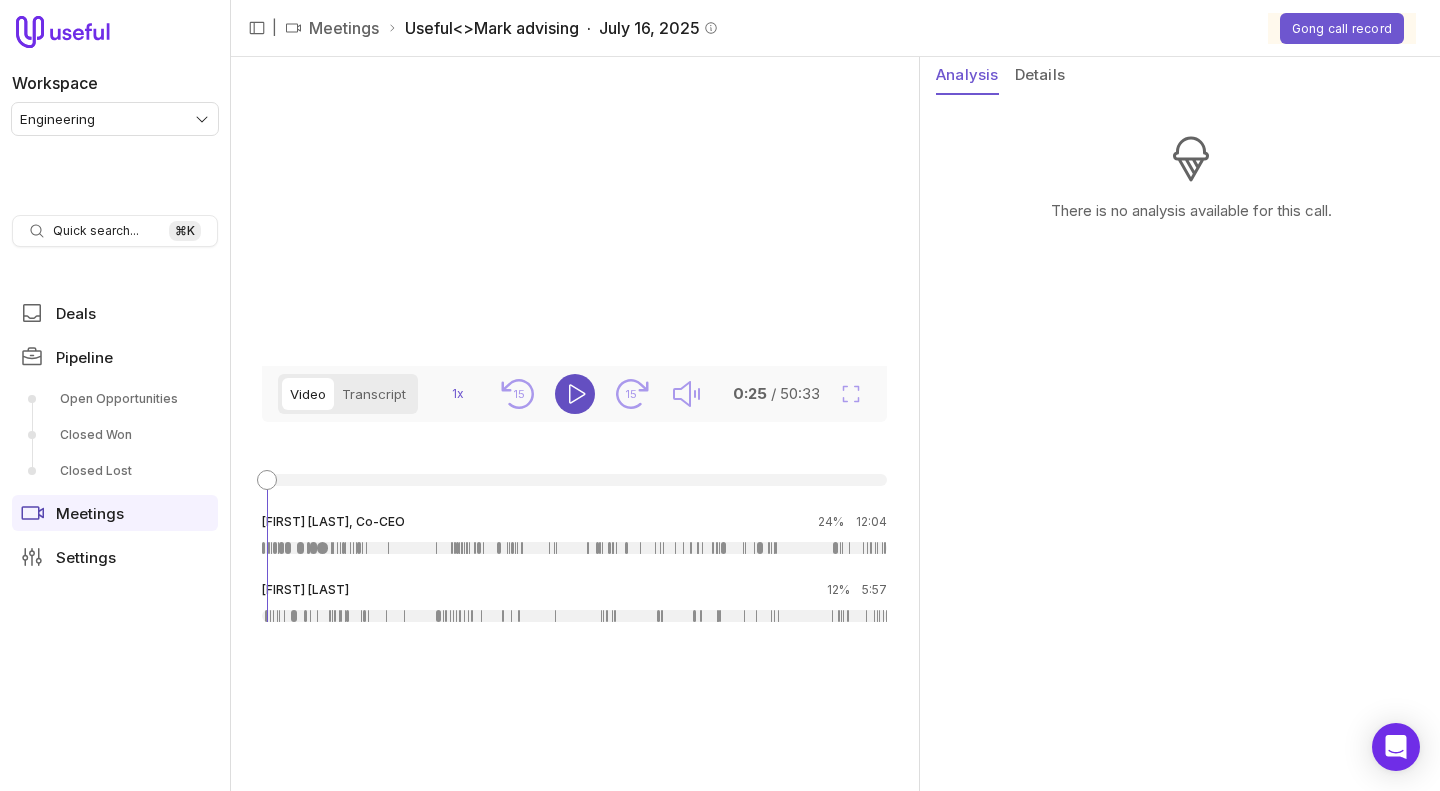 click on "[FIRST] [LAST], Co-CEO 24% 12:04 [FIRST] [LAST] 12% 5:57" at bounding box center (574, 568) 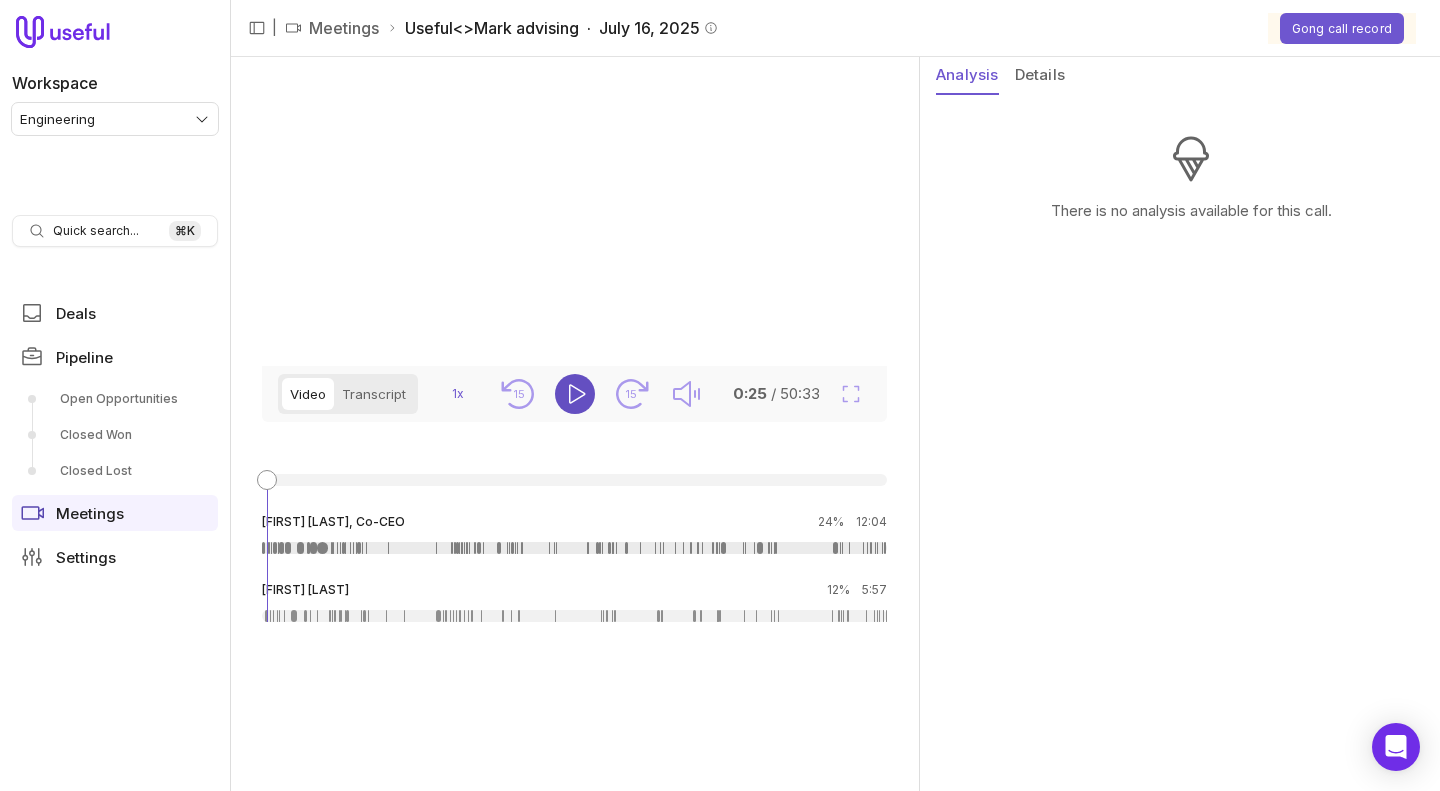 click at bounding box center (574, 548) 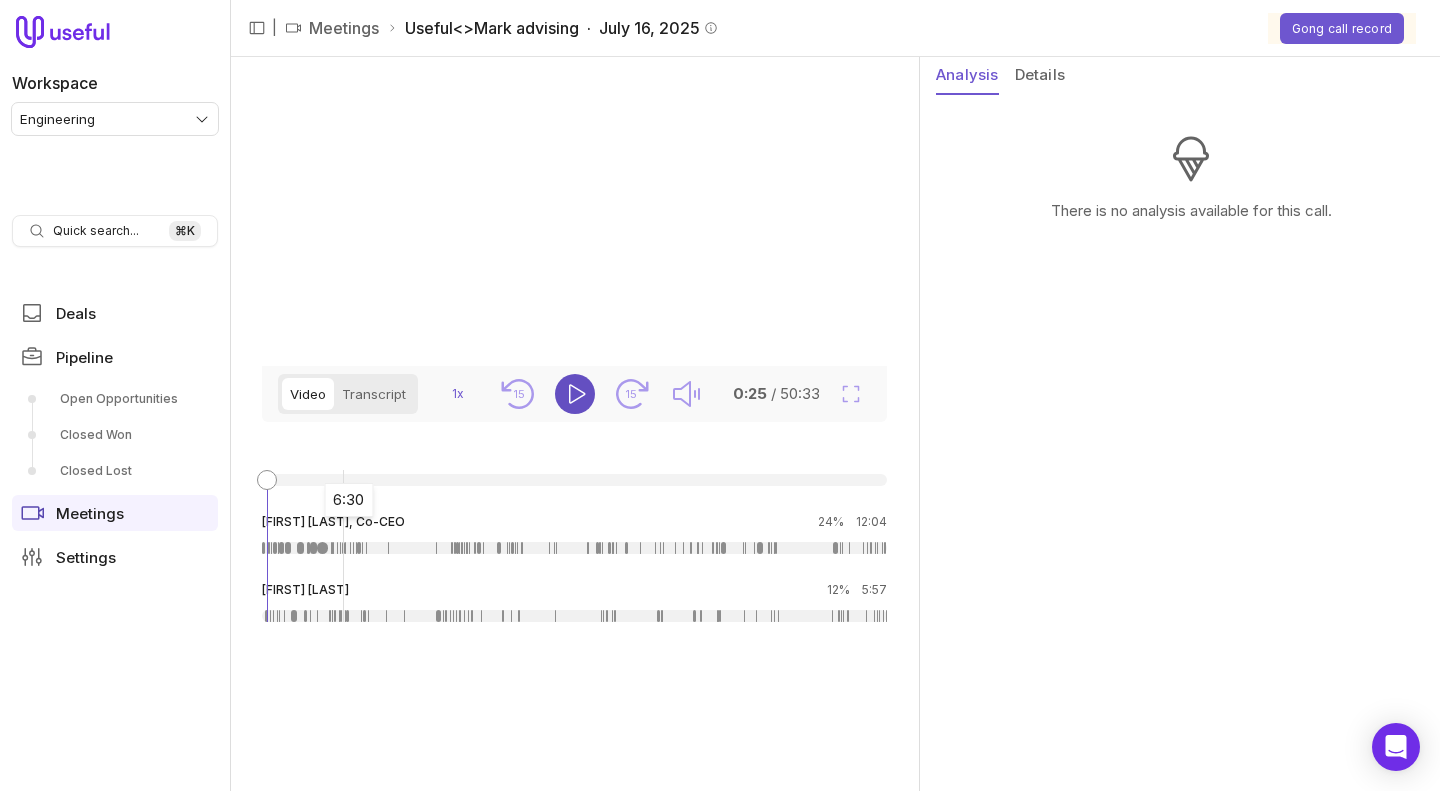 click at bounding box center (574, 494) 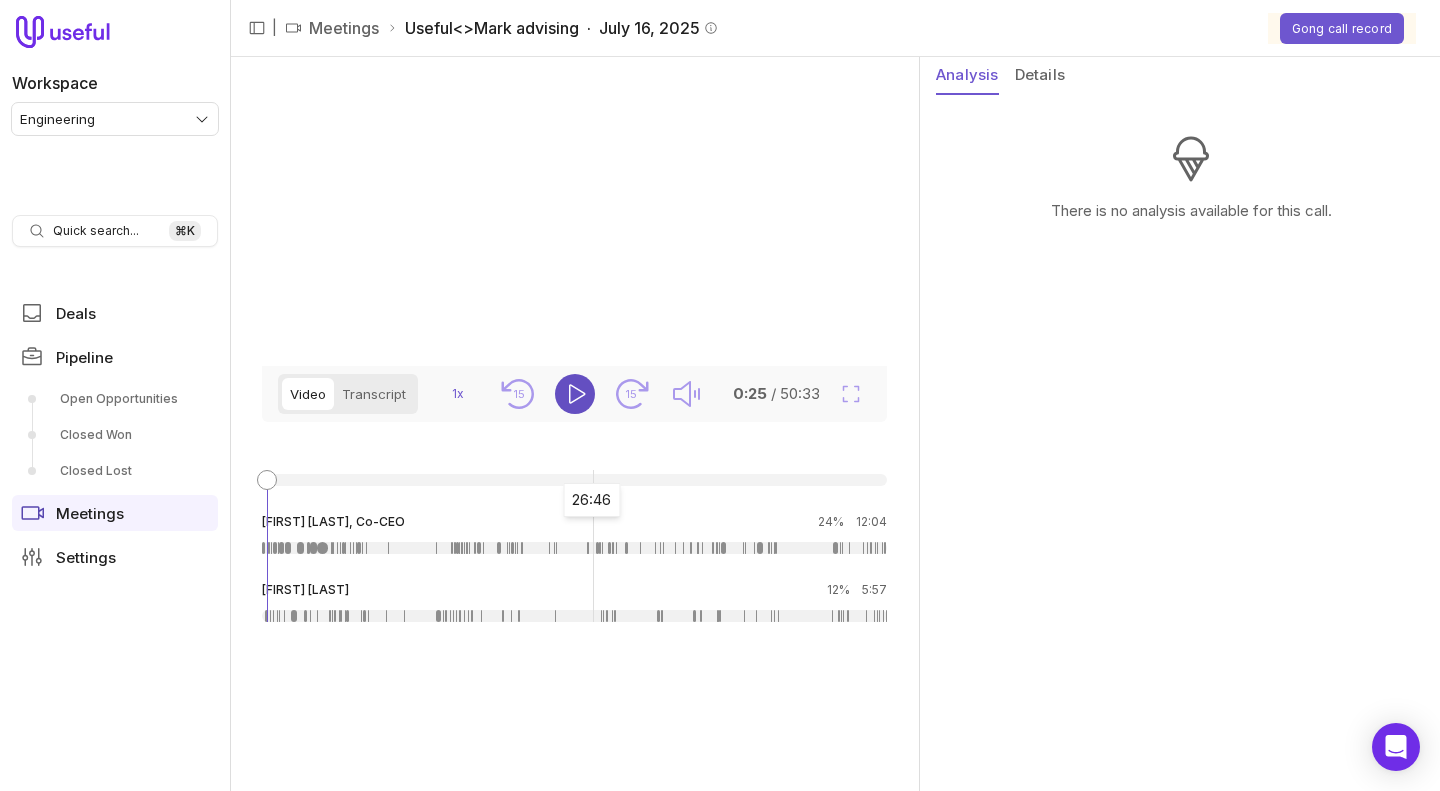 click at bounding box center (574, 480) 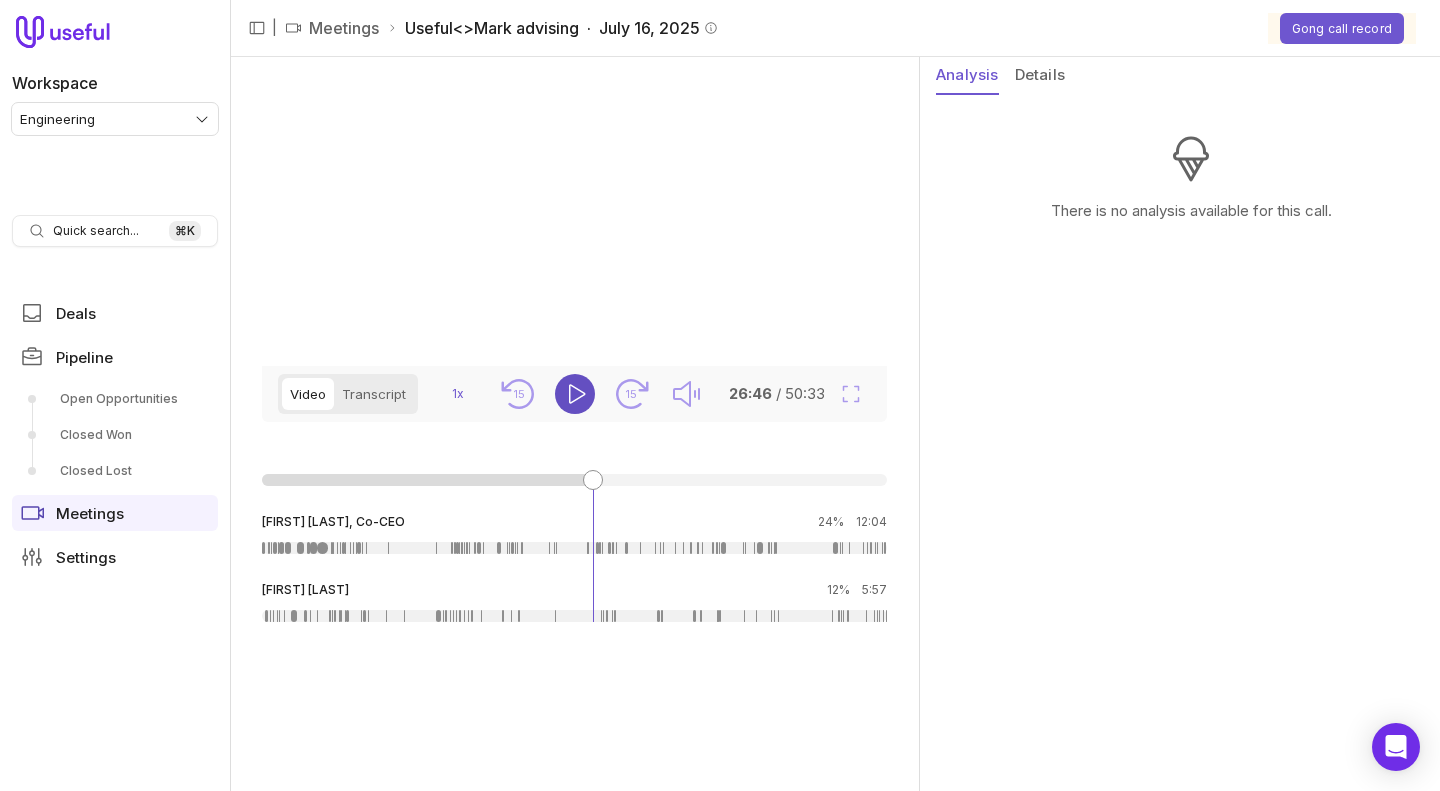 click 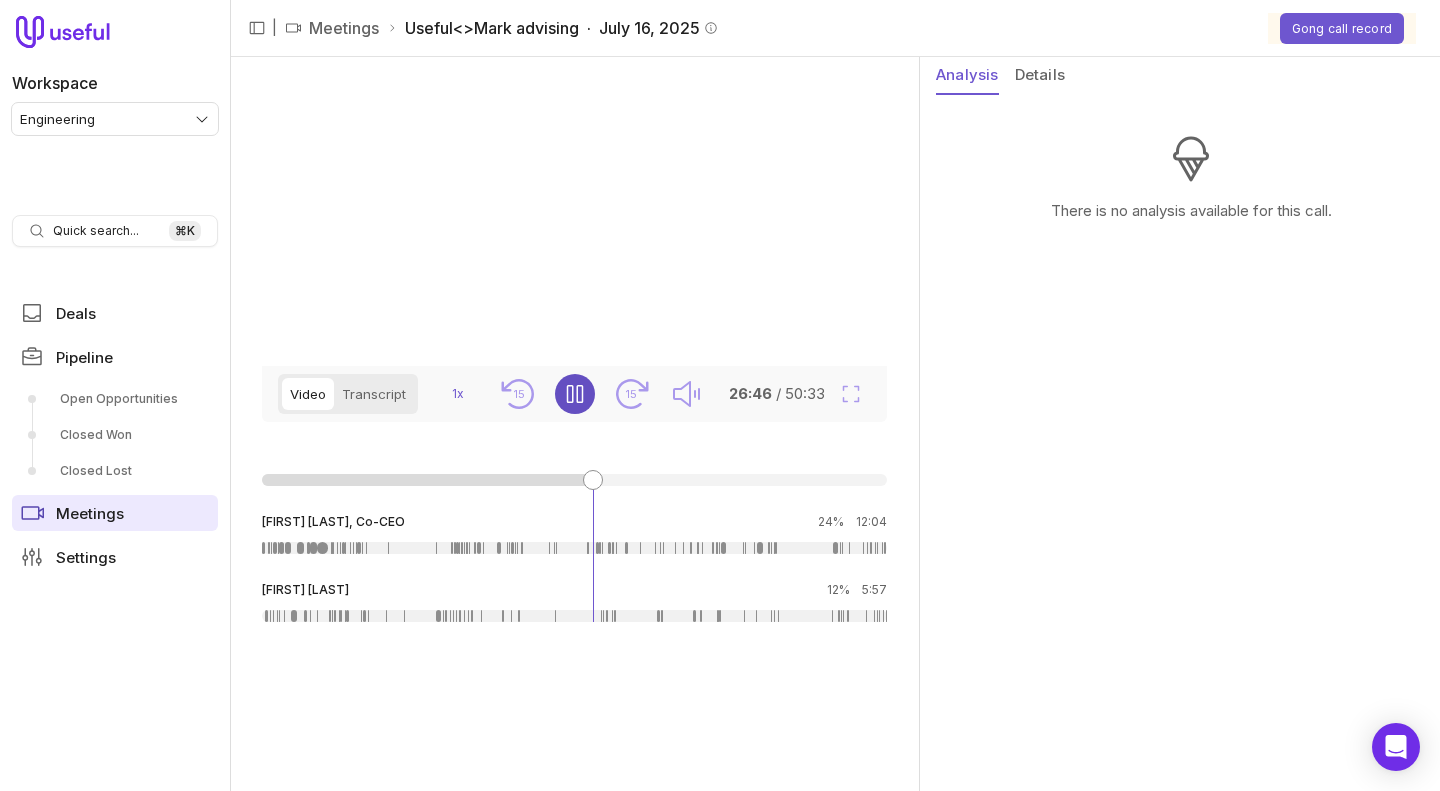 click on "Meetings" at bounding box center (90, 513) 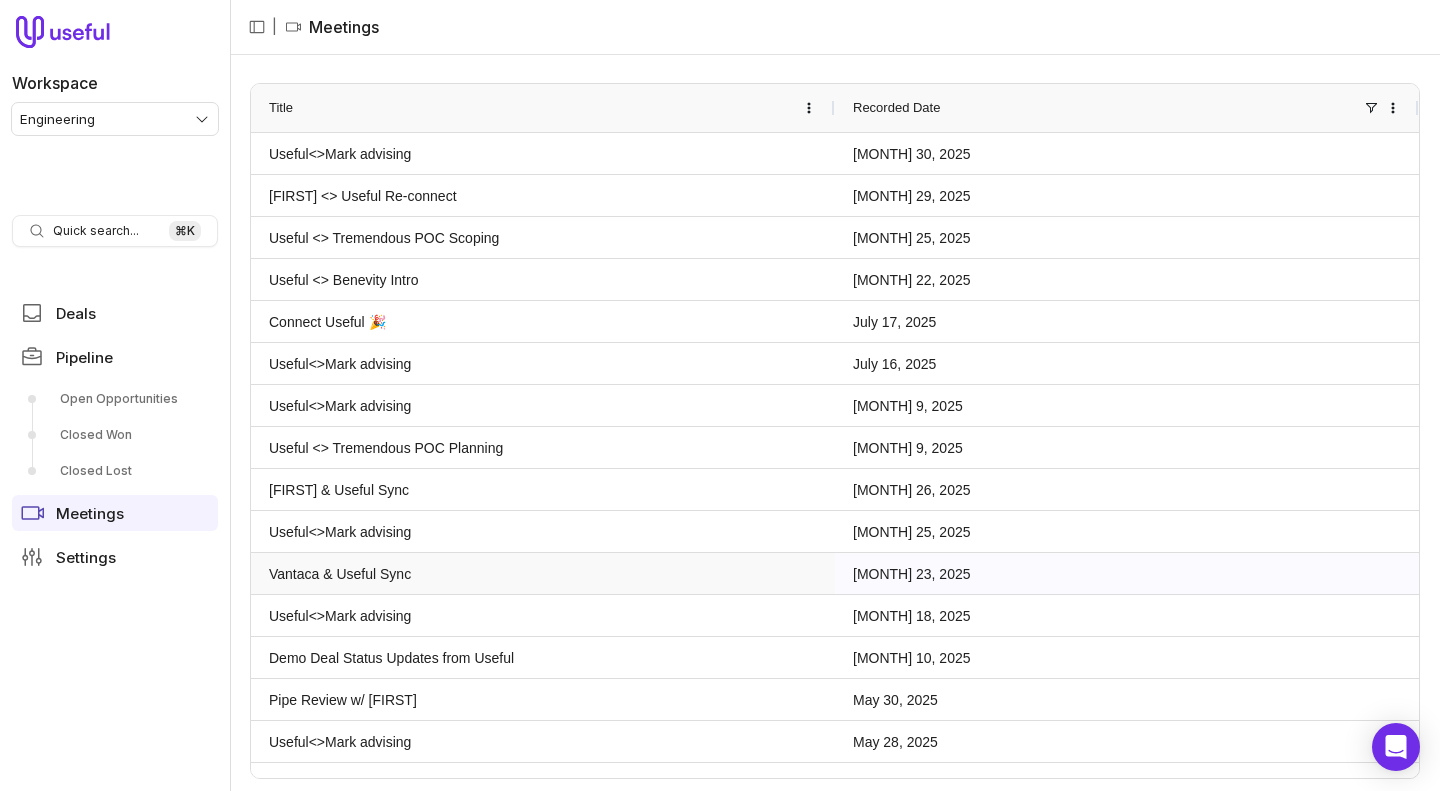 click on "Vantaca & Useful Sync" at bounding box center [543, 573] 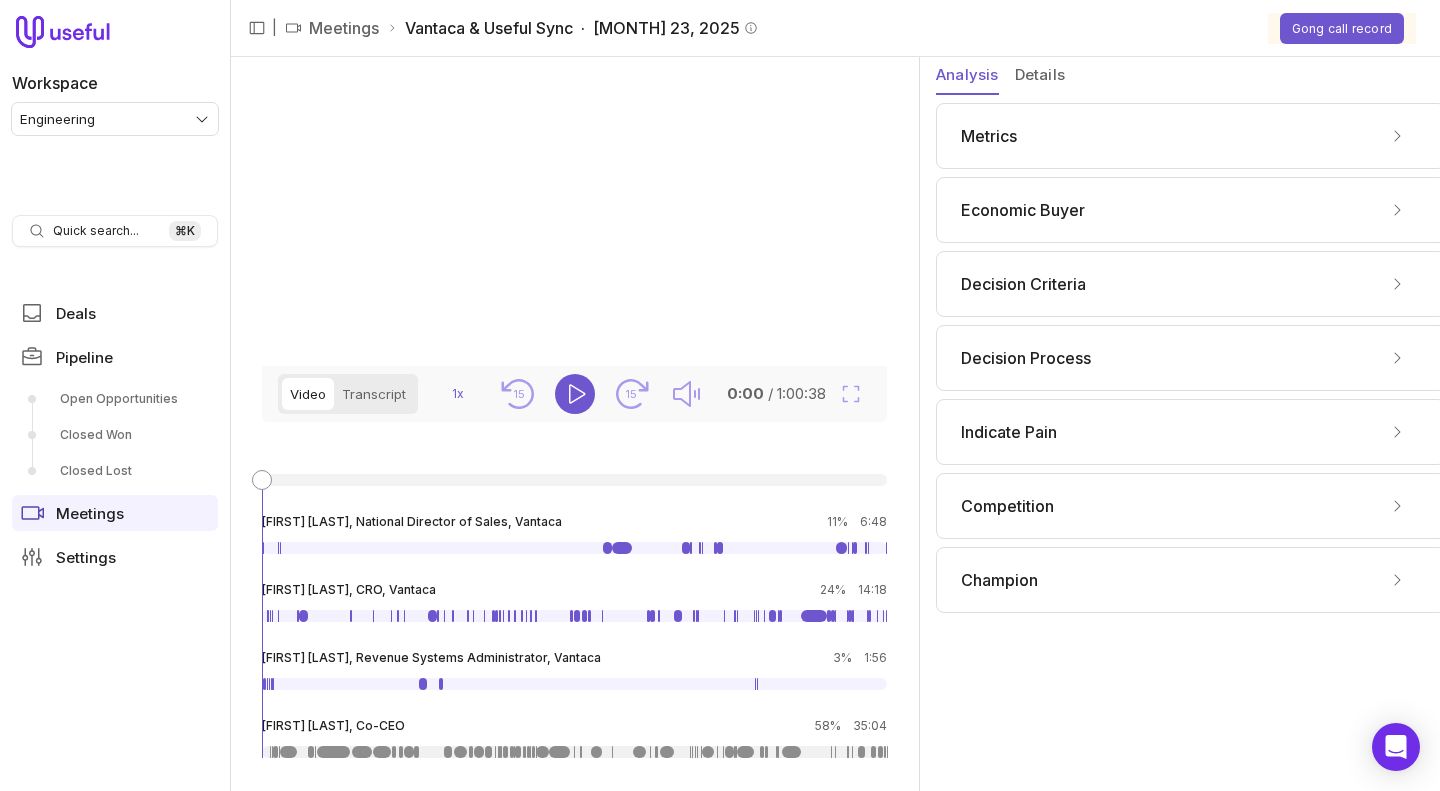 click on "Video Transcript 1x 15 15 0:00 / 1:00:38 [FIRST] [LAST], National Director of Sales, Vantaca 11% 6:48 [FIRST] [LAST], CRO, Vantaca 24% 14:18 [FIRST] [LAST], Revenue Systems Administrator, Vantaca 3% 1:56 [FIRST] [LAST], Co-CEO 58% 35:04" at bounding box center [574, 579] 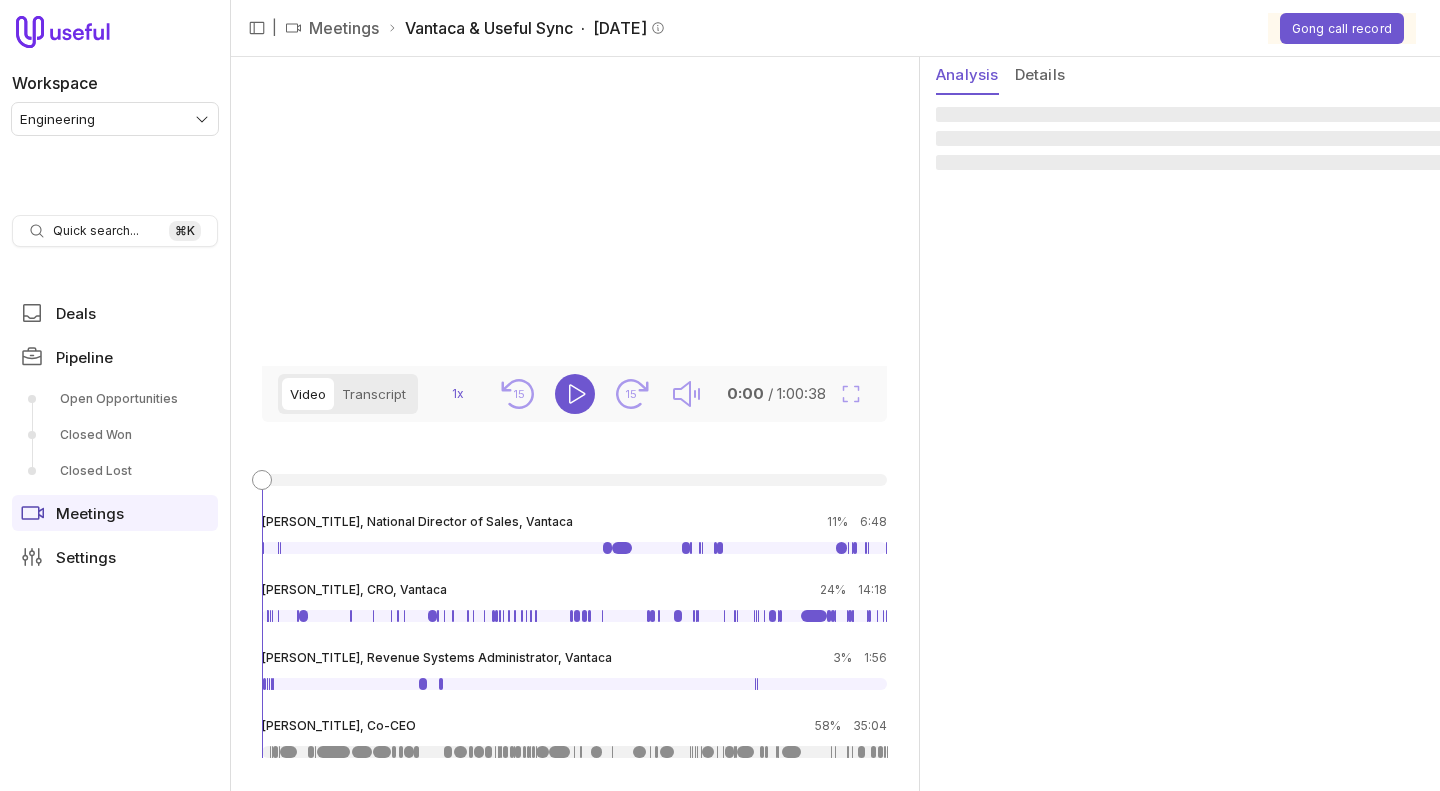 scroll, scrollTop: 0, scrollLeft: 0, axis: both 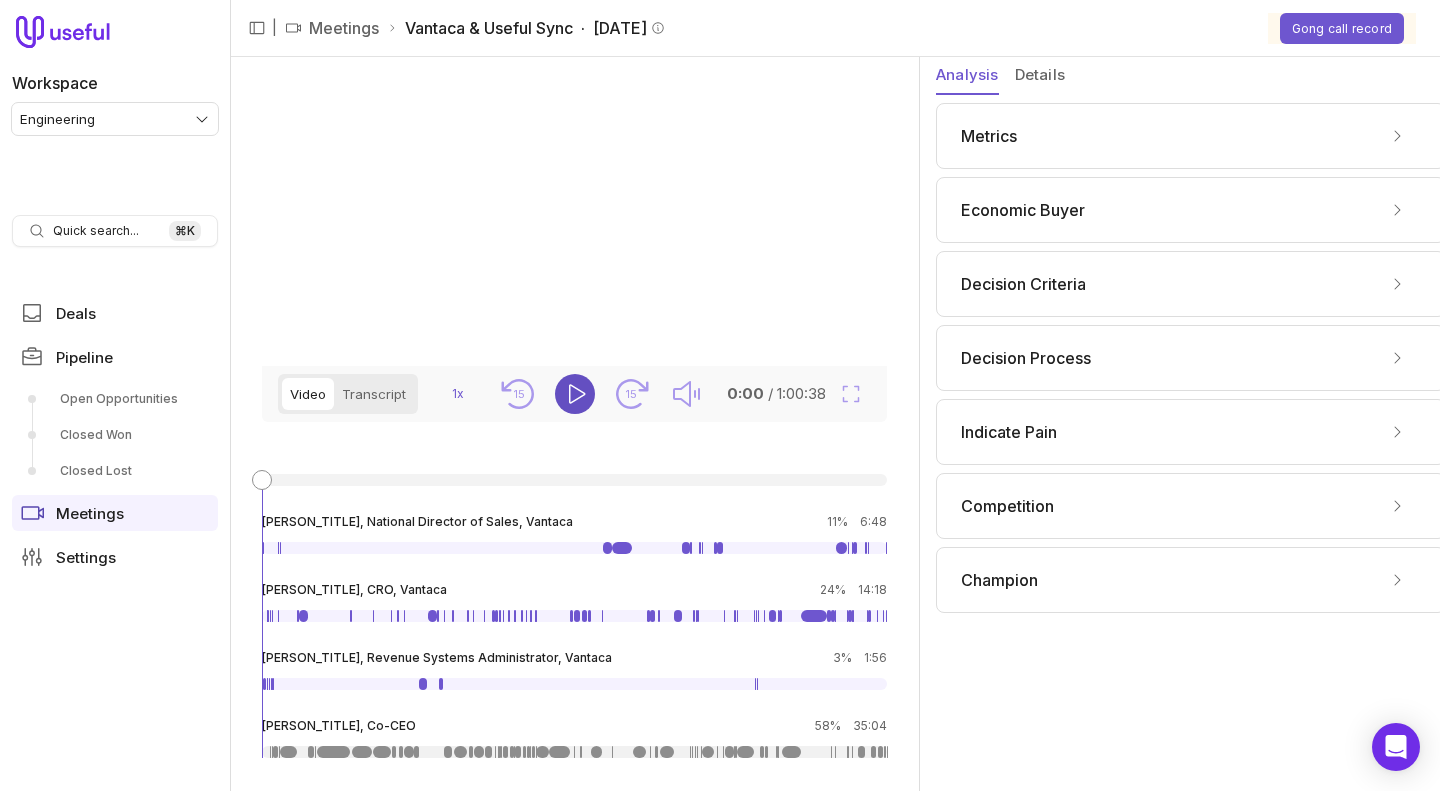 click 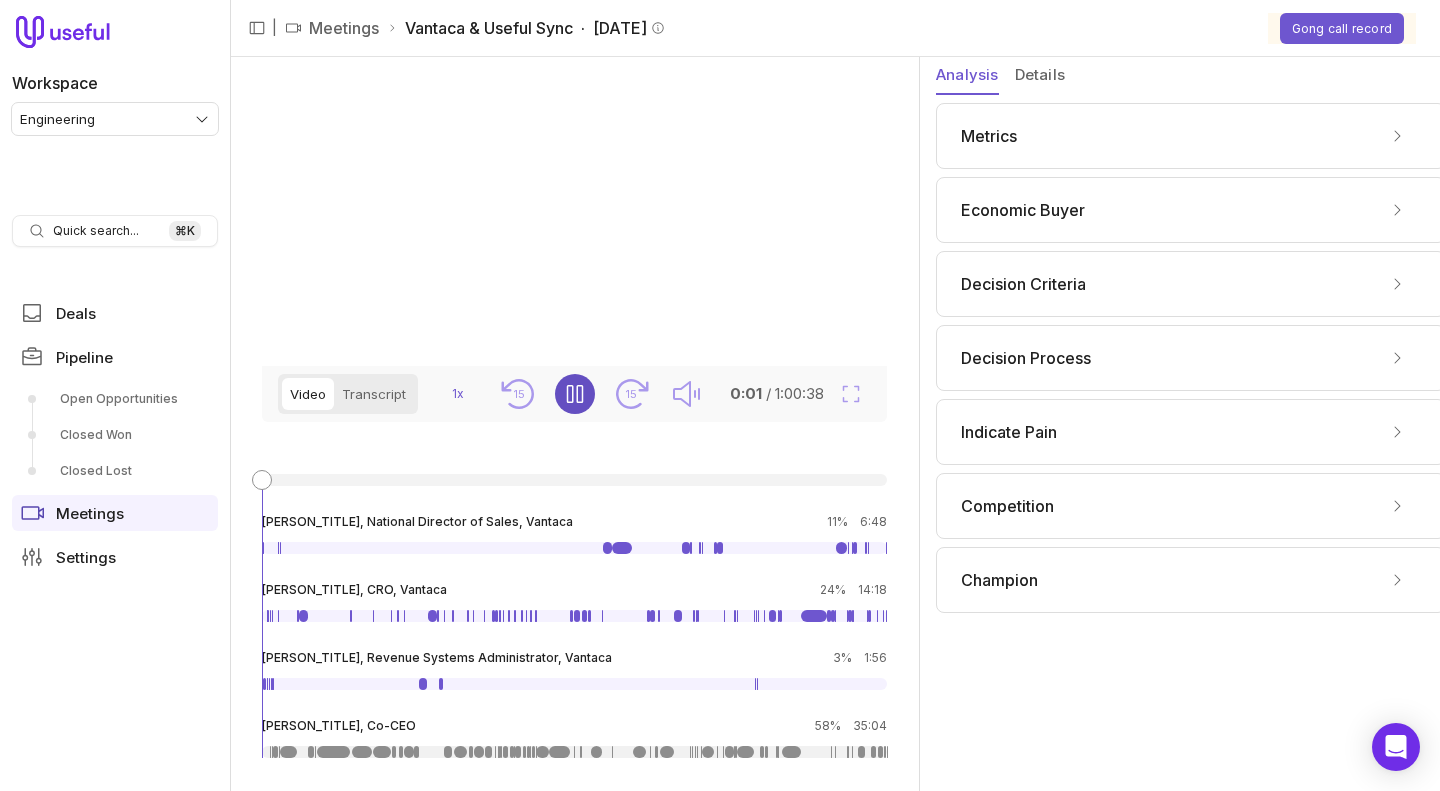 click at bounding box center (570, 211) 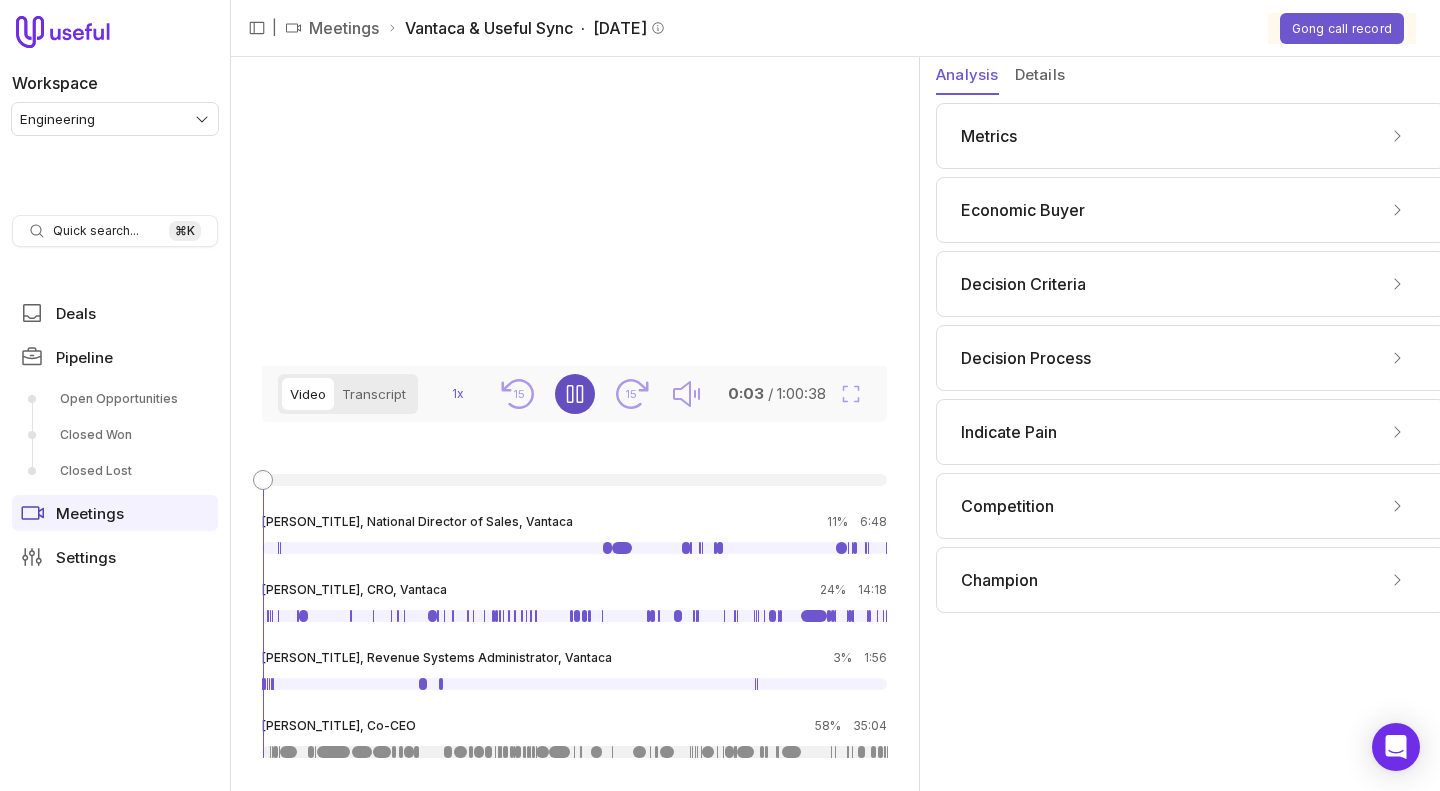 click 